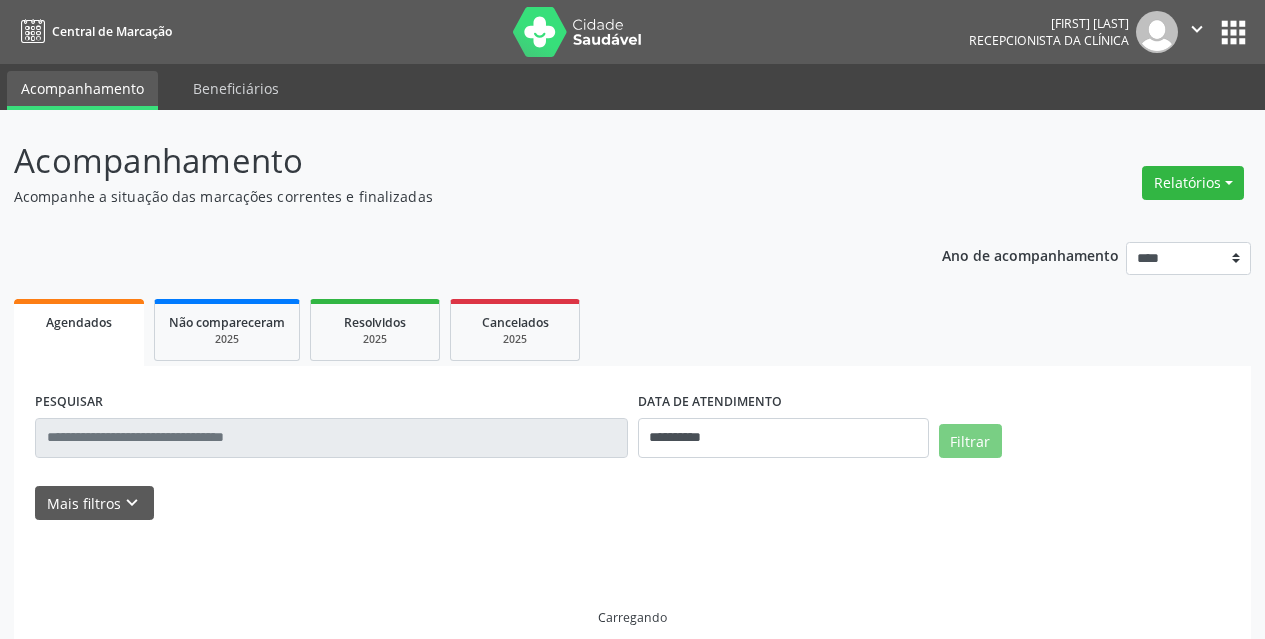 scroll, scrollTop: 0, scrollLeft: 0, axis: both 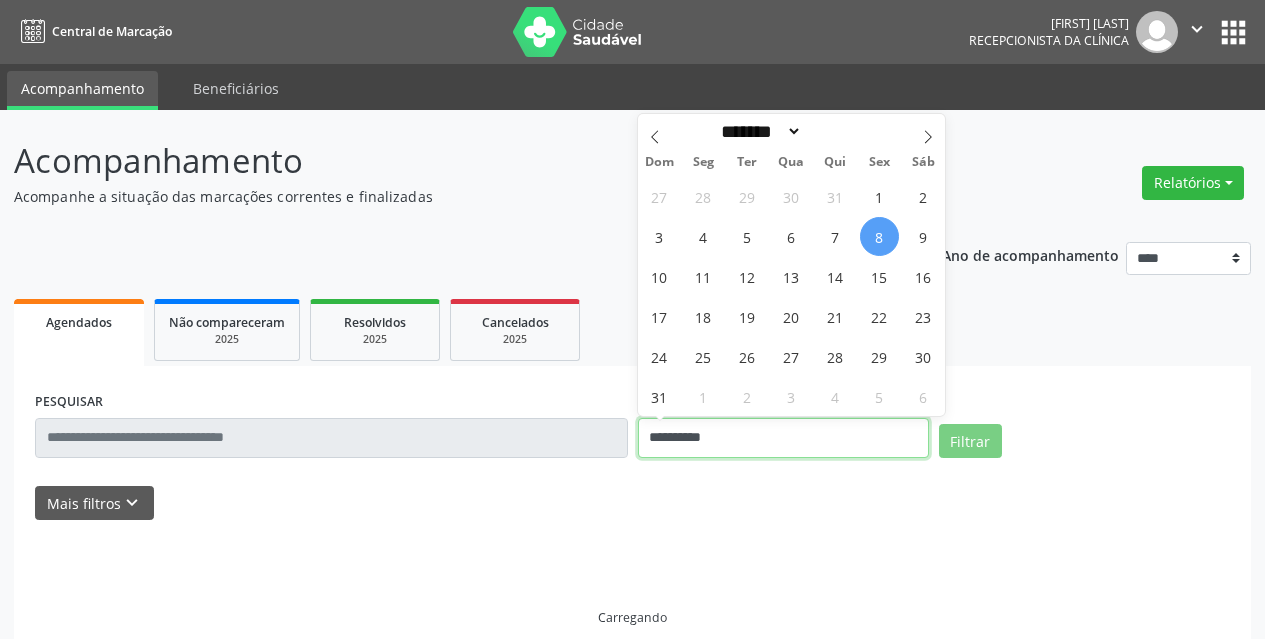 click on "**********" at bounding box center [783, 438] 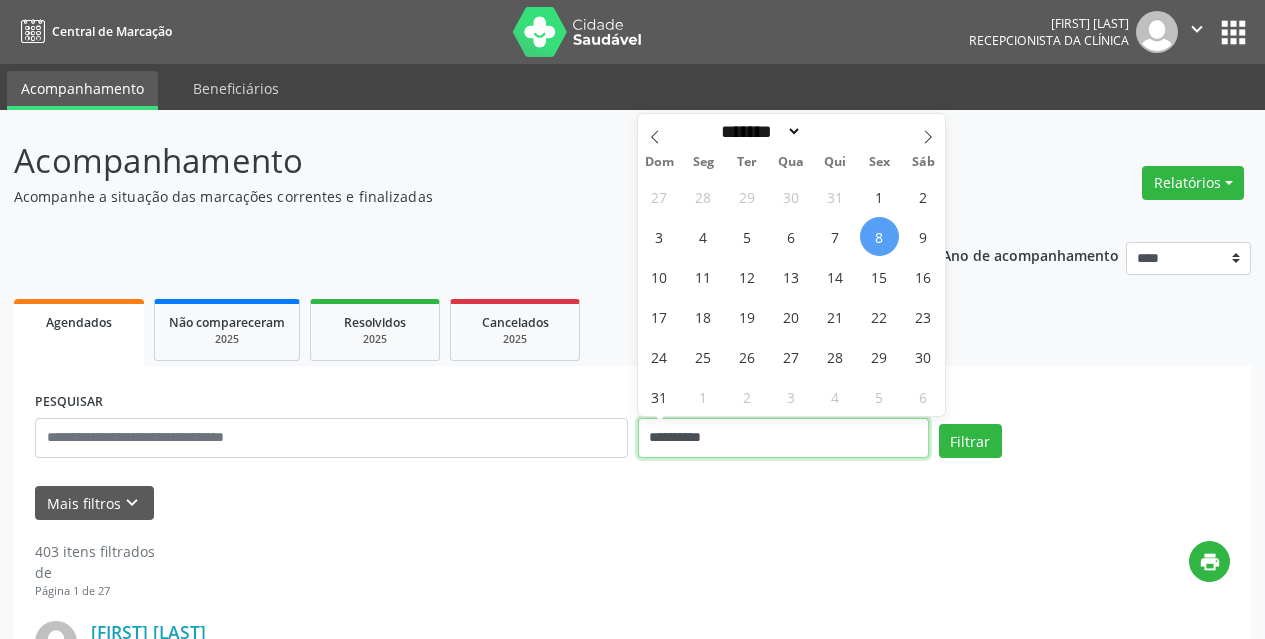 type 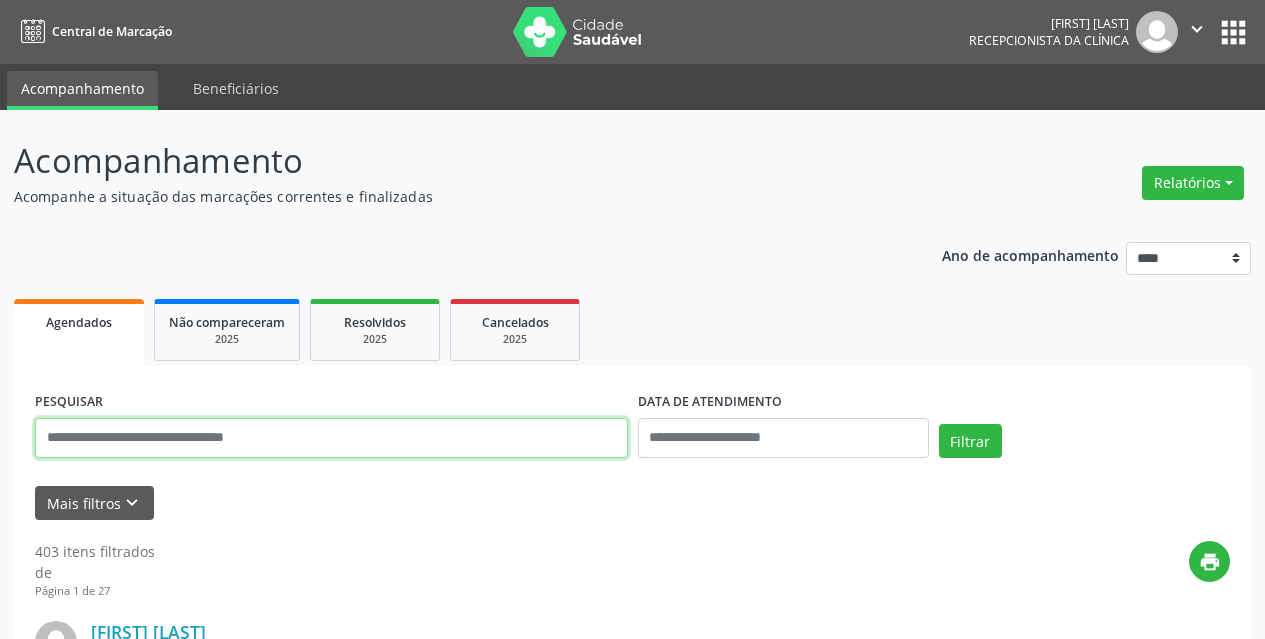 click at bounding box center (331, 438) 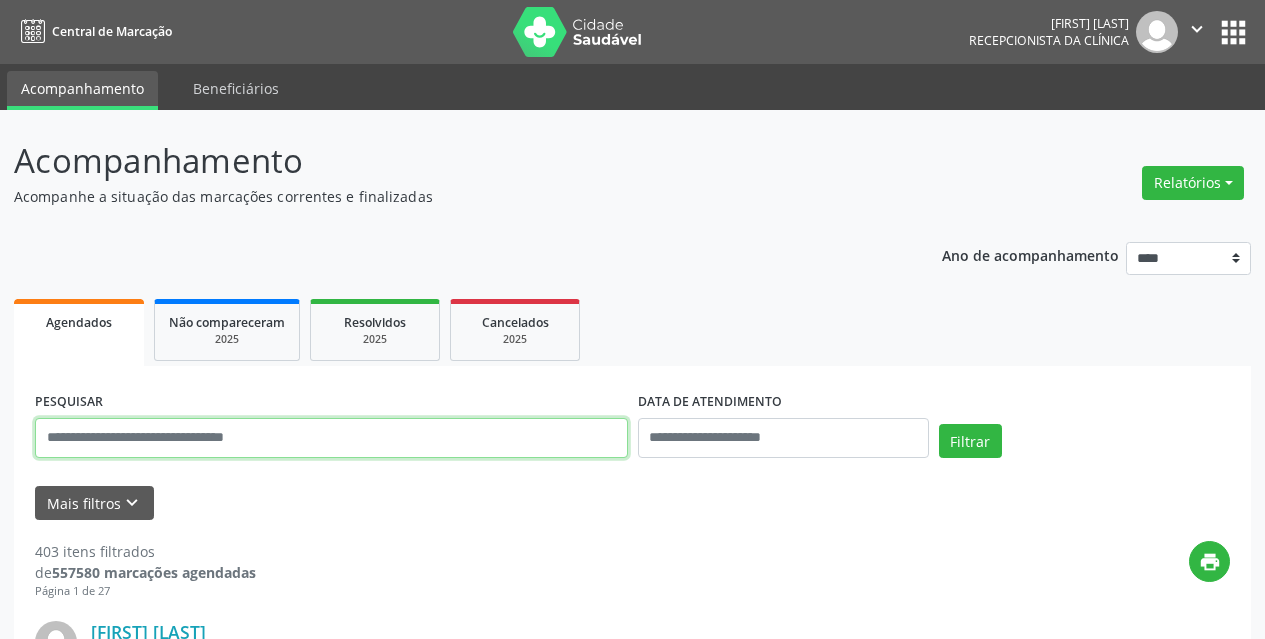 click at bounding box center (331, 438) 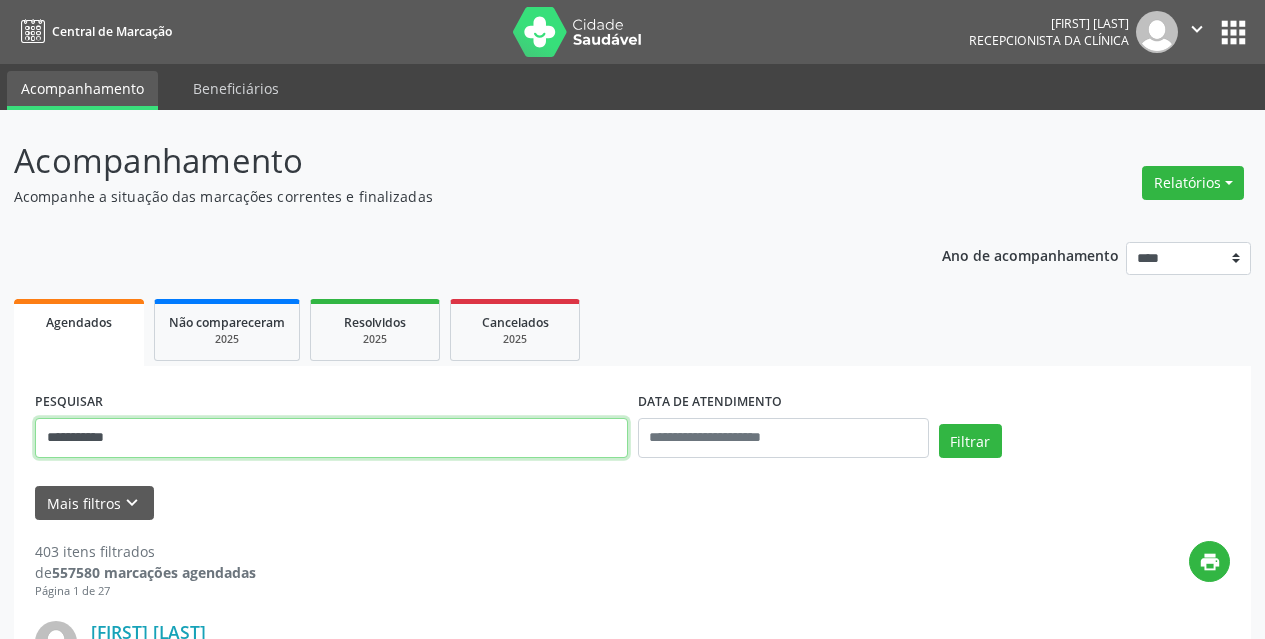 click on "Filtrar" at bounding box center [970, 441] 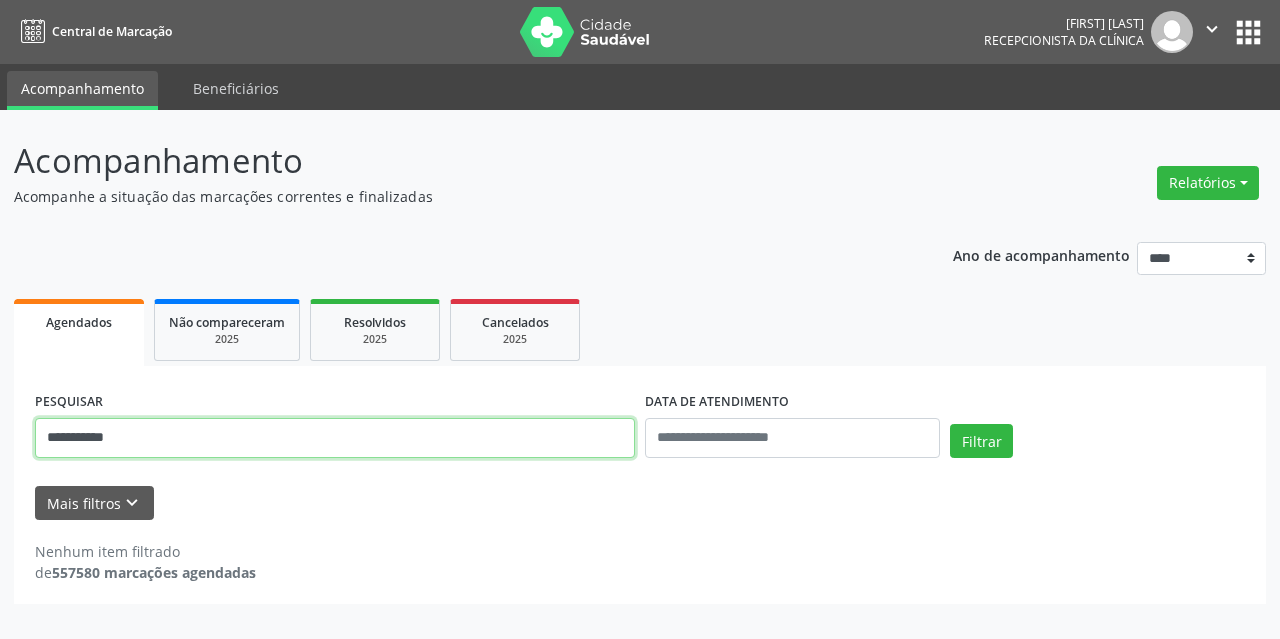 click on "**********" at bounding box center (335, 438) 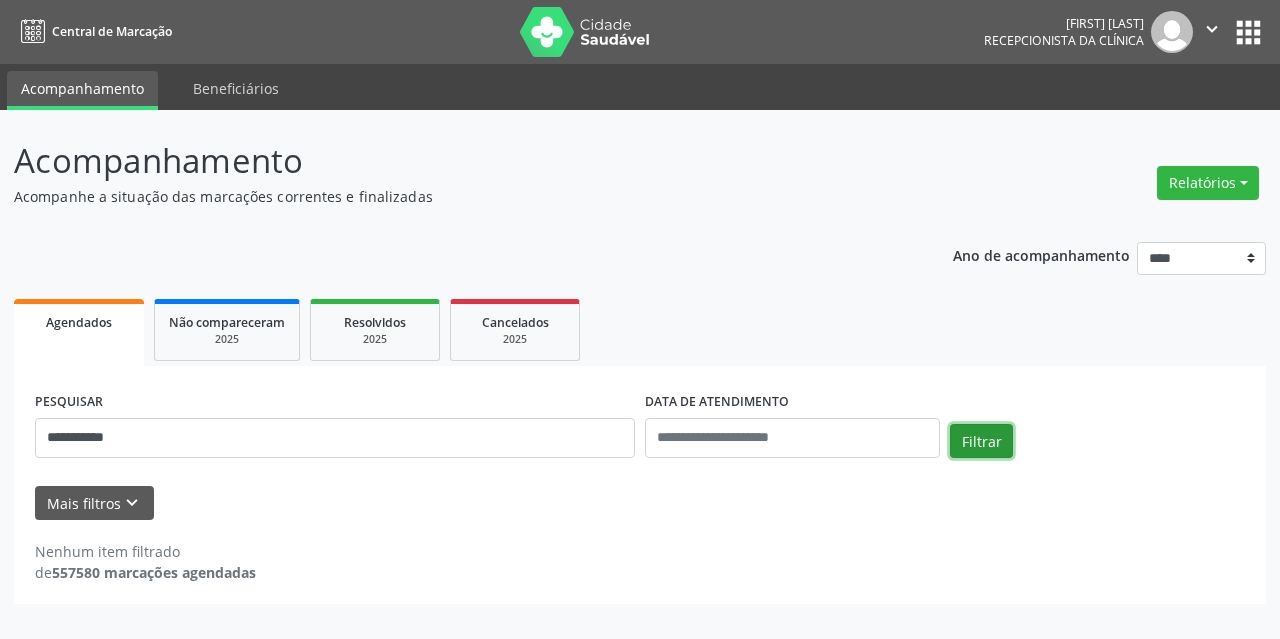 click on "Filtrar" at bounding box center (981, 441) 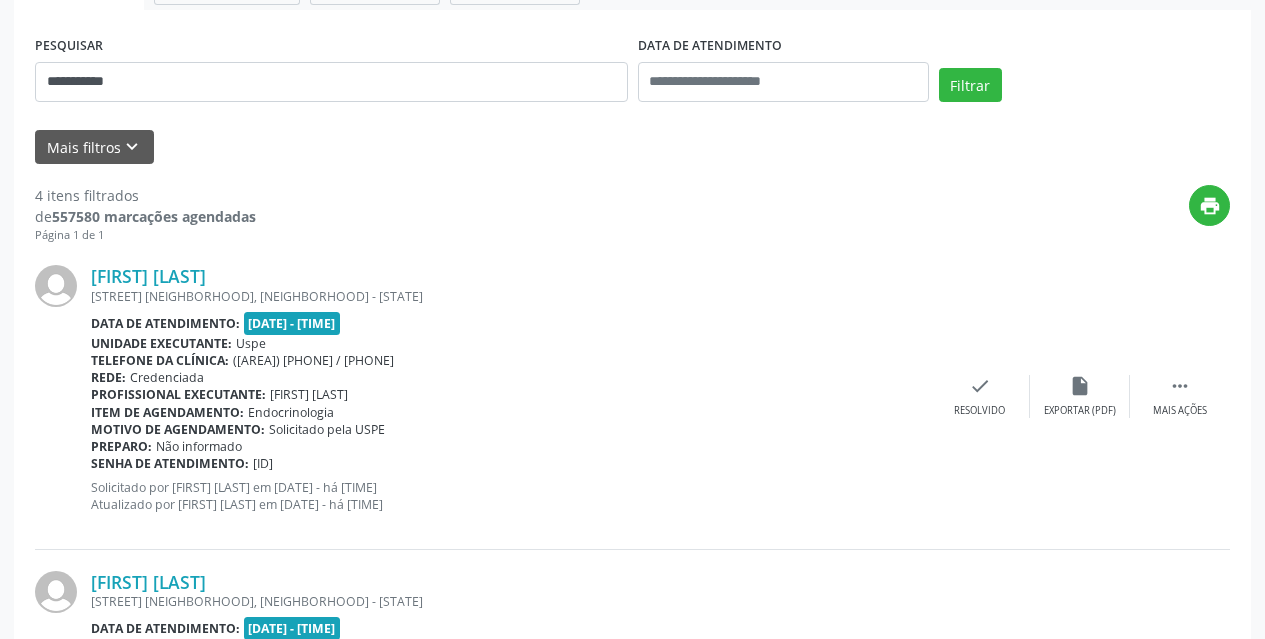 scroll, scrollTop: 400, scrollLeft: 0, axis: vertical 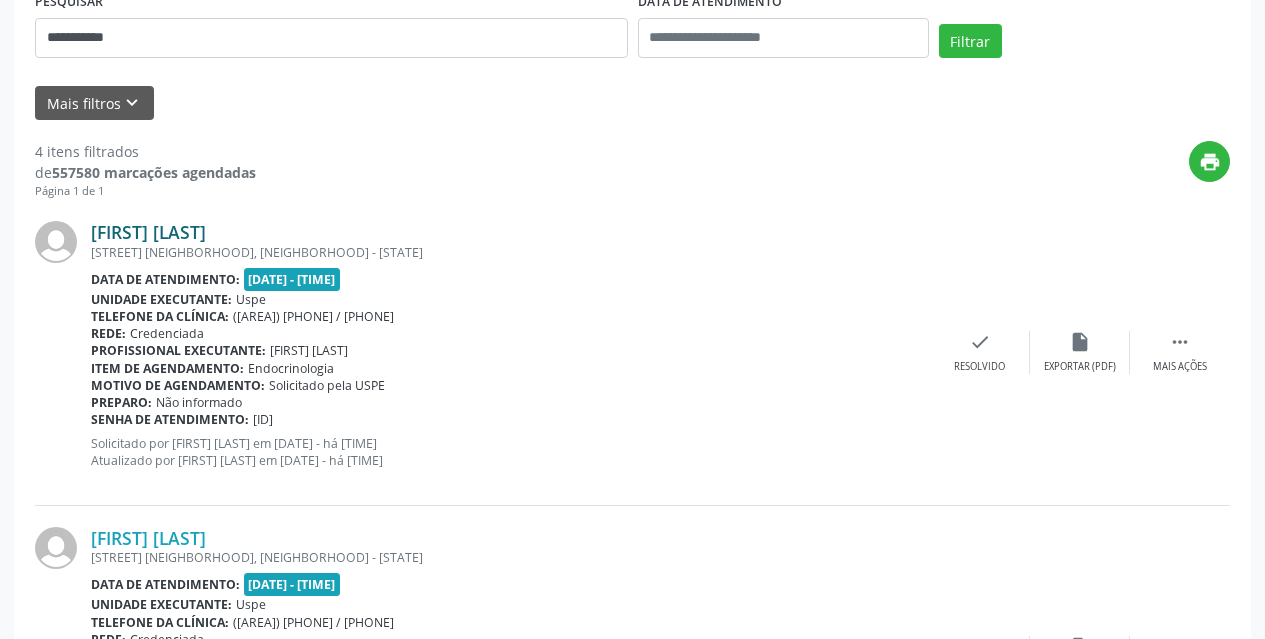 click on "[FIRST] [LAST]" at bounding box center (148, 232) 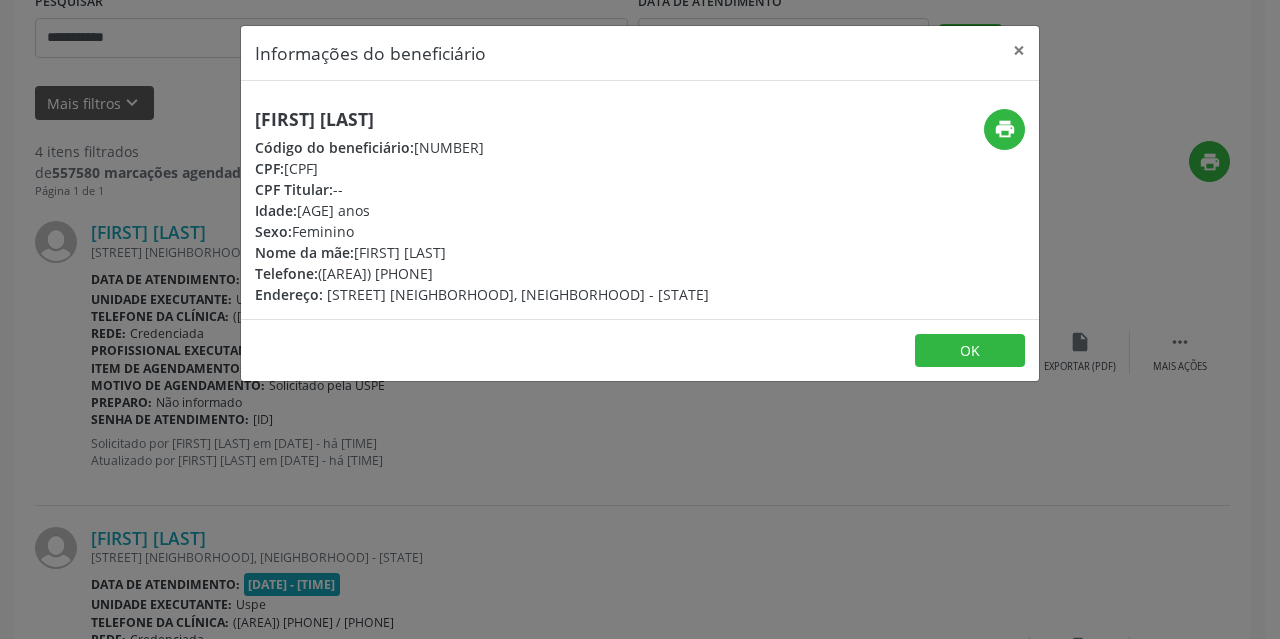 click on "Telefone:
([AREA]) [PHONE]" at bounding box center (482, 273) 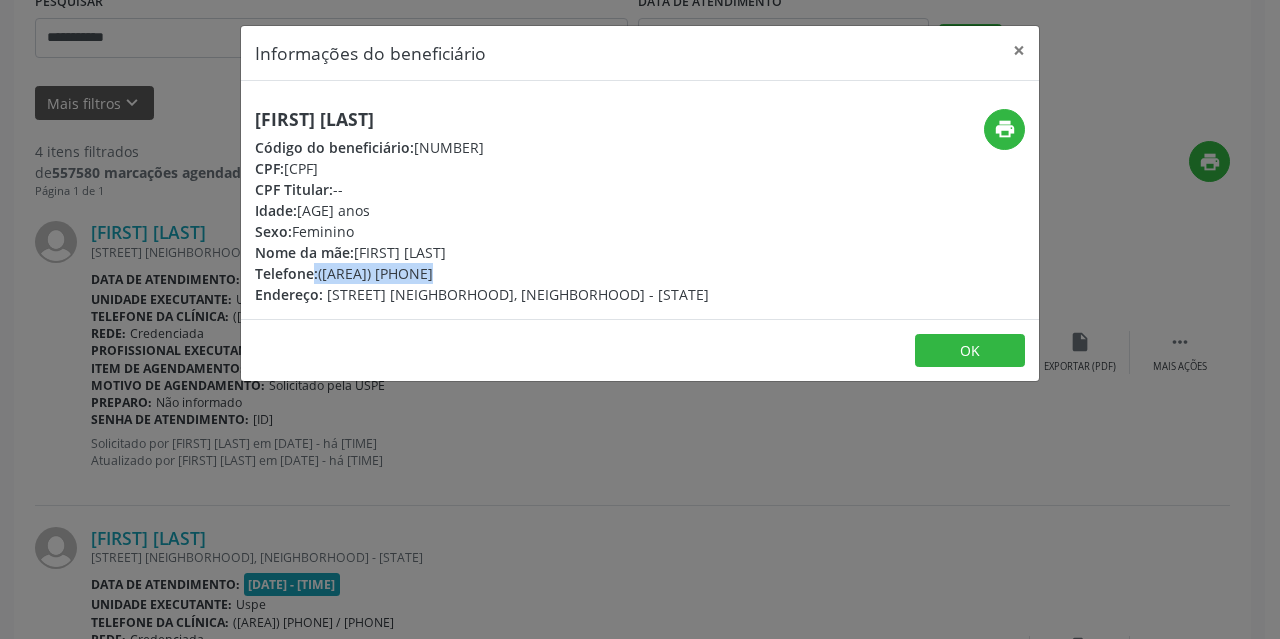 click on "Telefone:
([AREA]) [PHONE]" at bounding box center [482, 273] 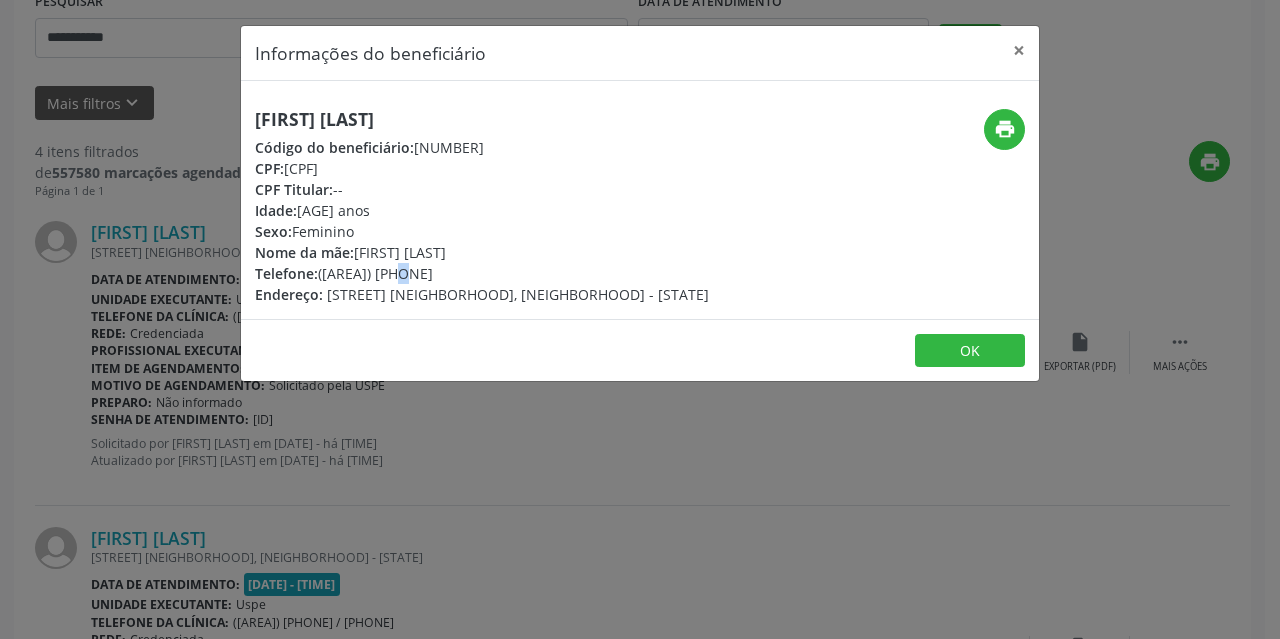 click on "Telefone:
([AREA]) [PHONE]" at bounding box center (482, 273) 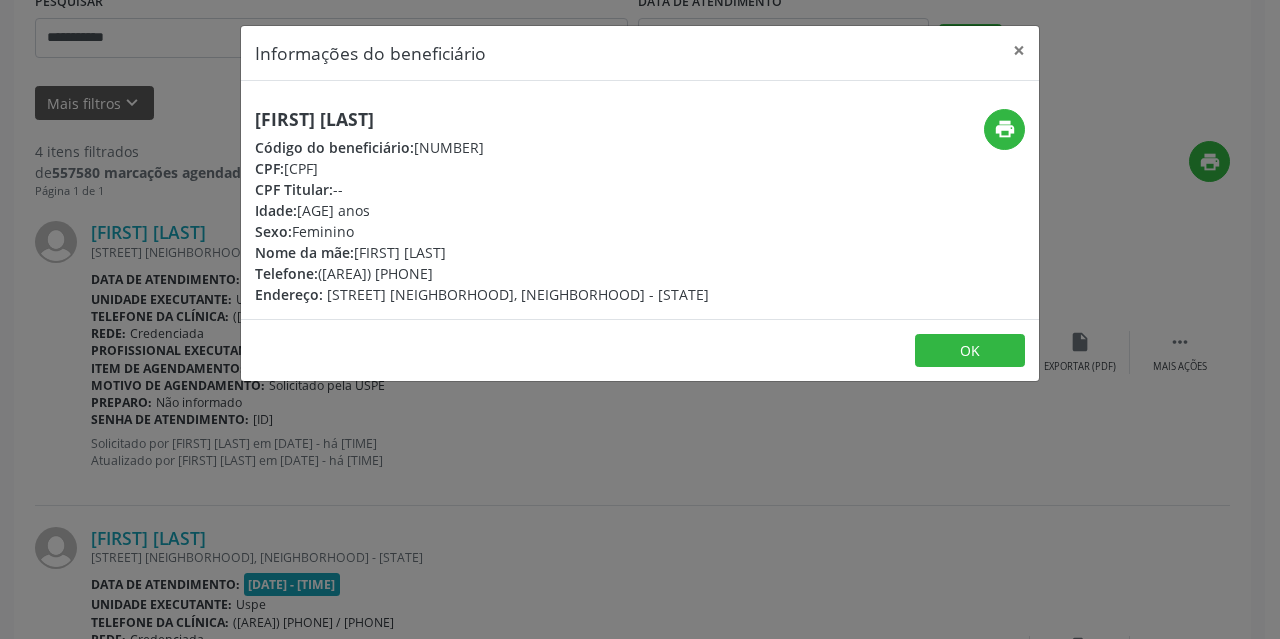 drag, startPoint x: 360, startPoint y: 275, endPoint x: 412, endPoint y: 266, distance: 52.773098 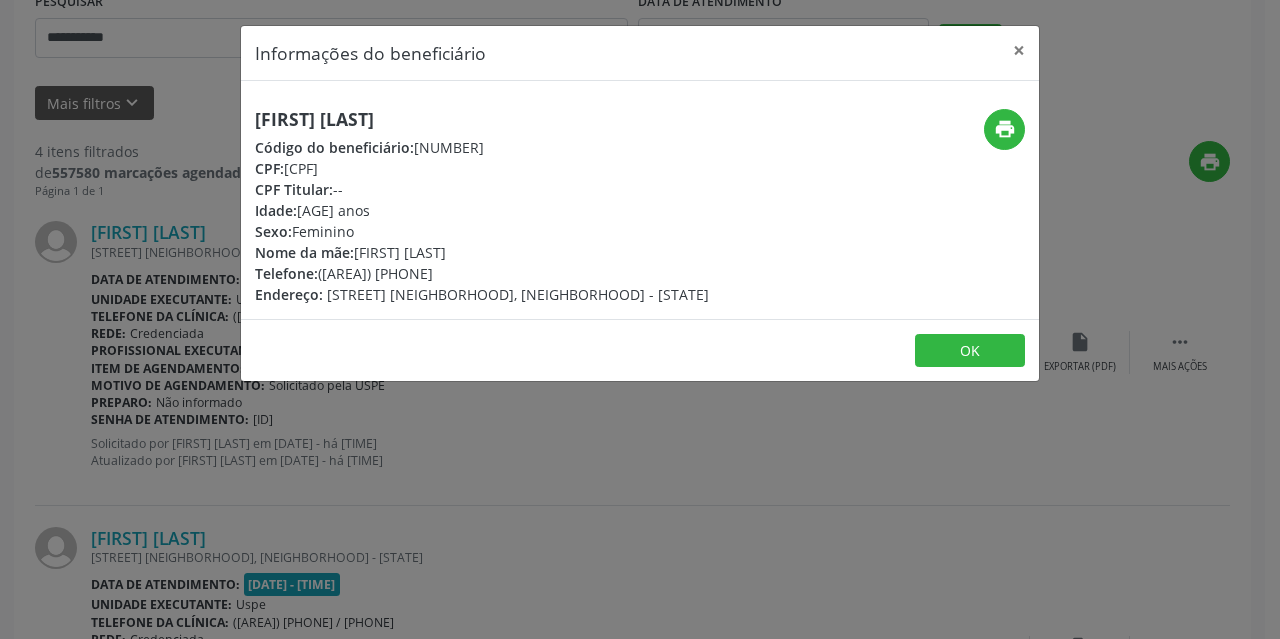 copy on "[PHONE]" 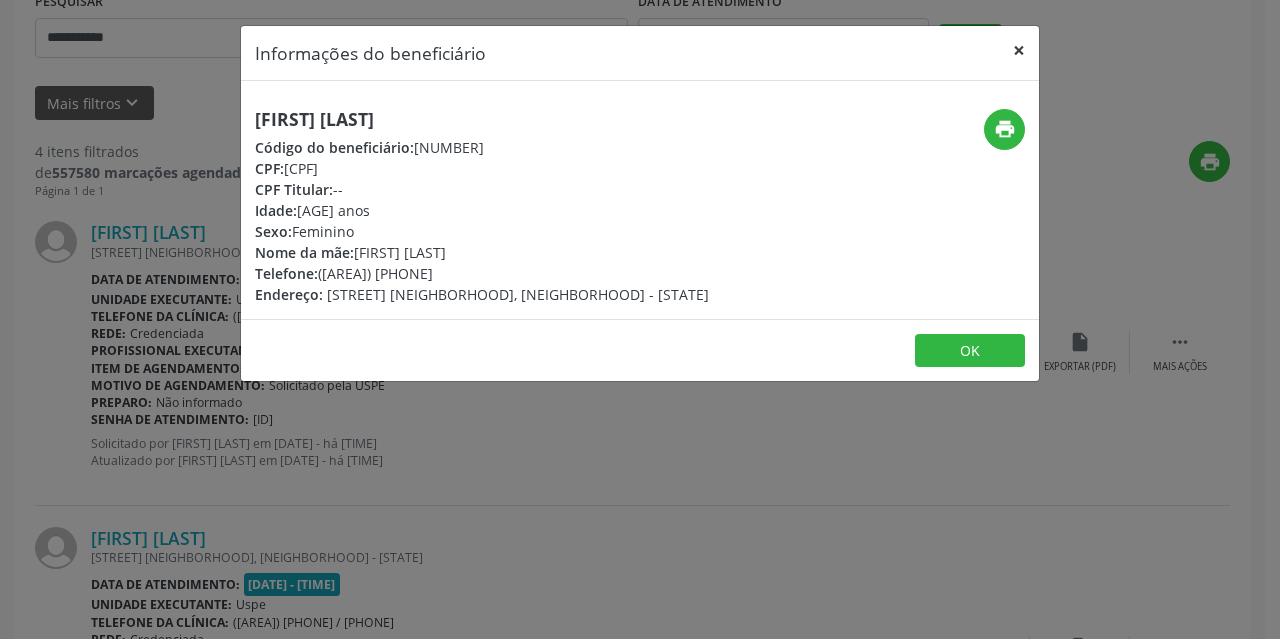 click on "×" at bounding box center [1019, 50] 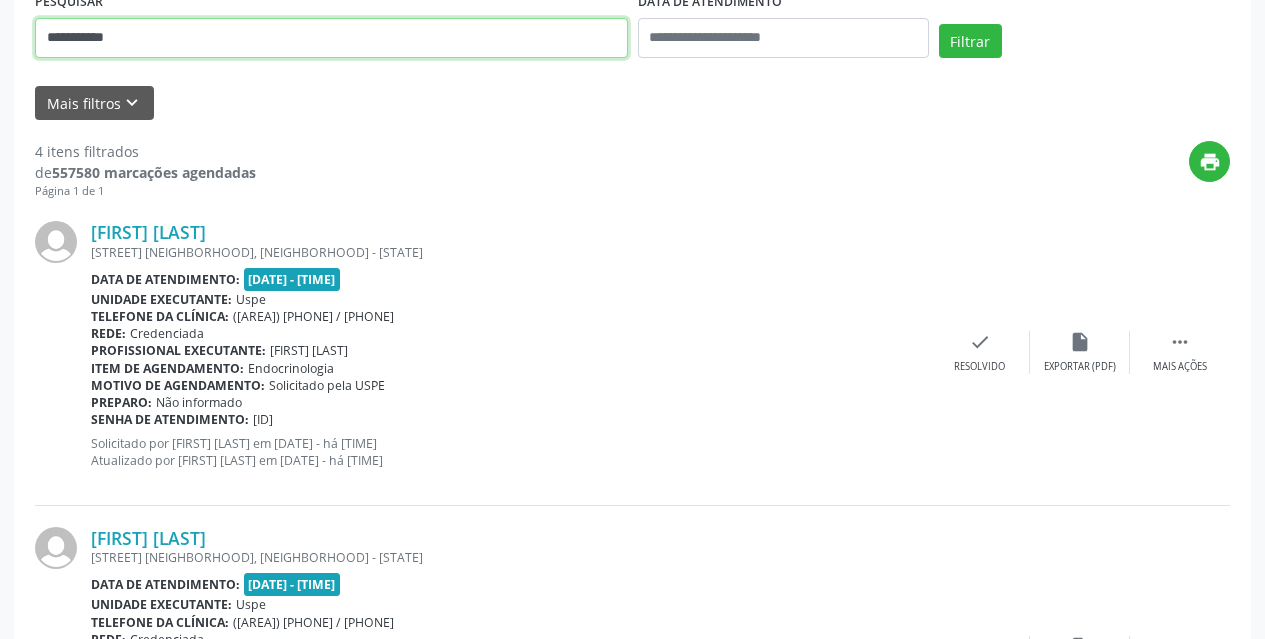 click on "**********" at bounding box center [331, 38] 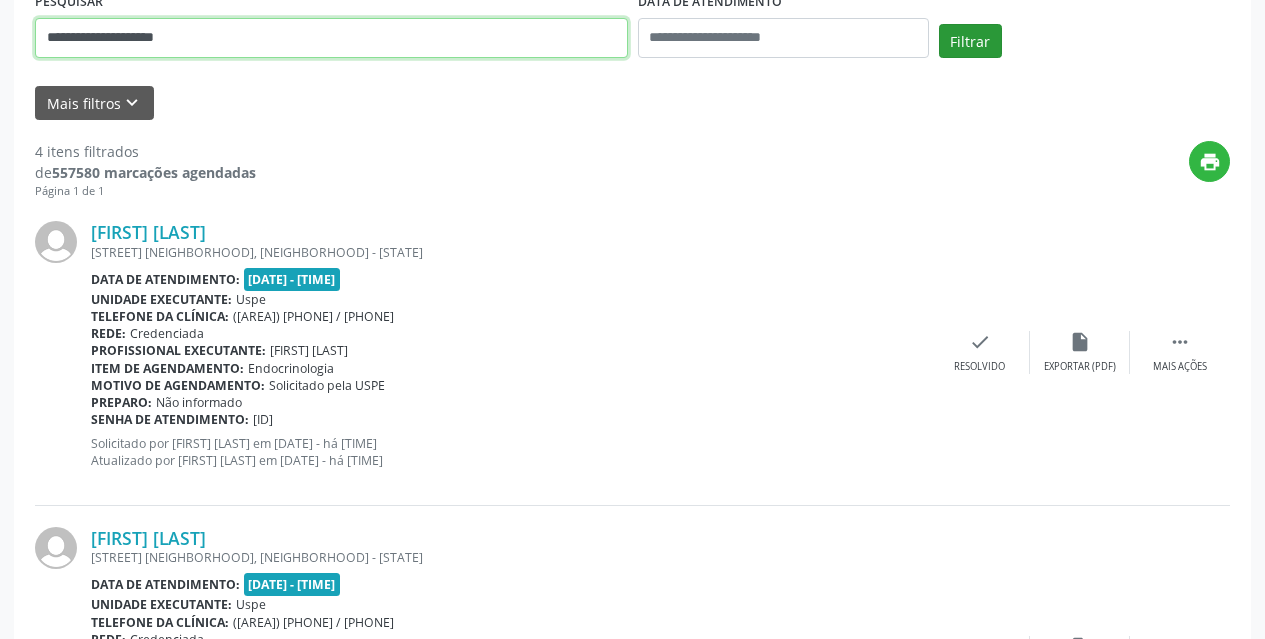type on "**********" 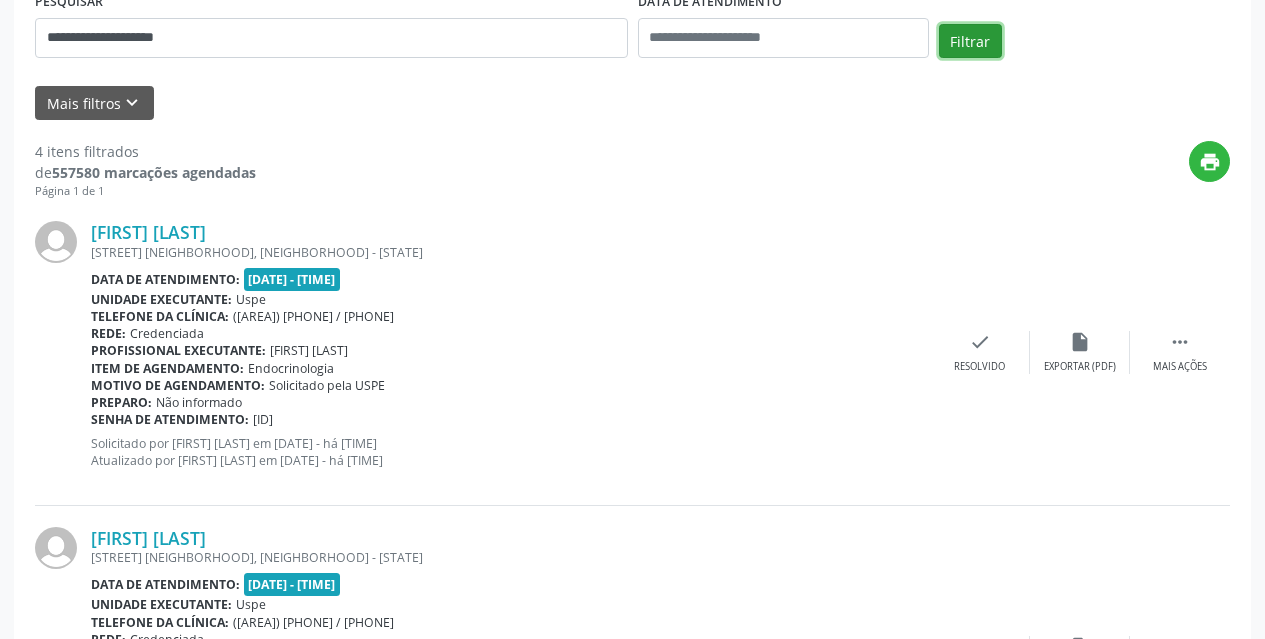 click on "Filtrar" at bounding box center (970, 41) 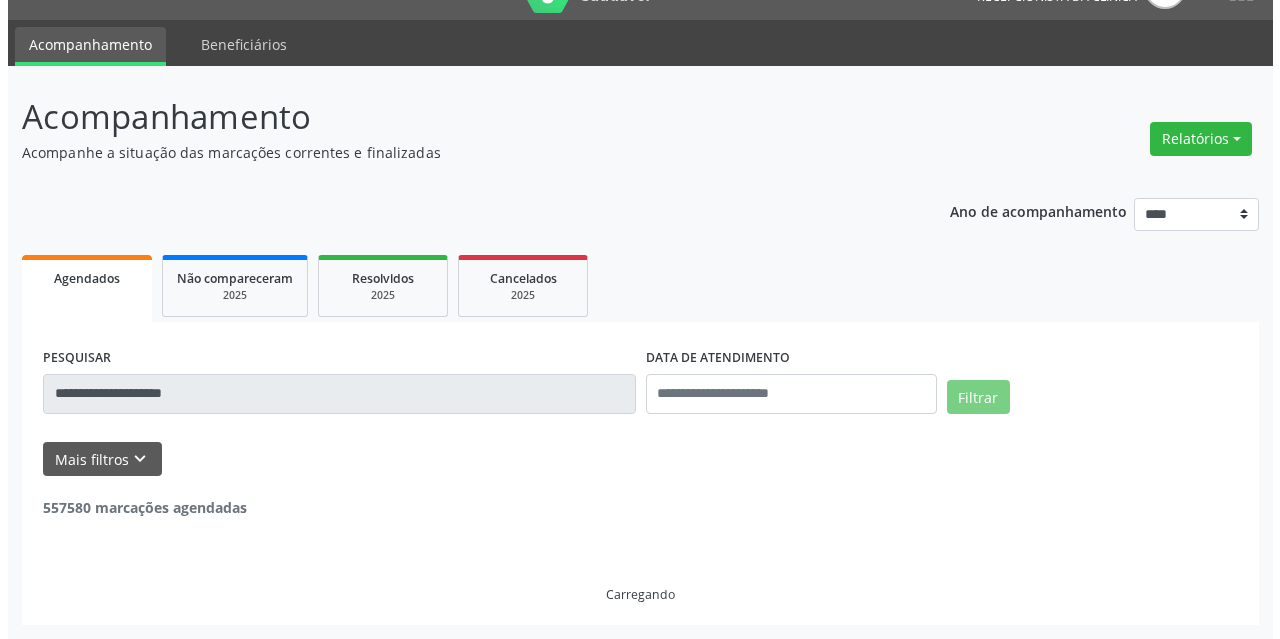 scroll, scrollTop: 400, scrollLeft: 0, axis: vertical 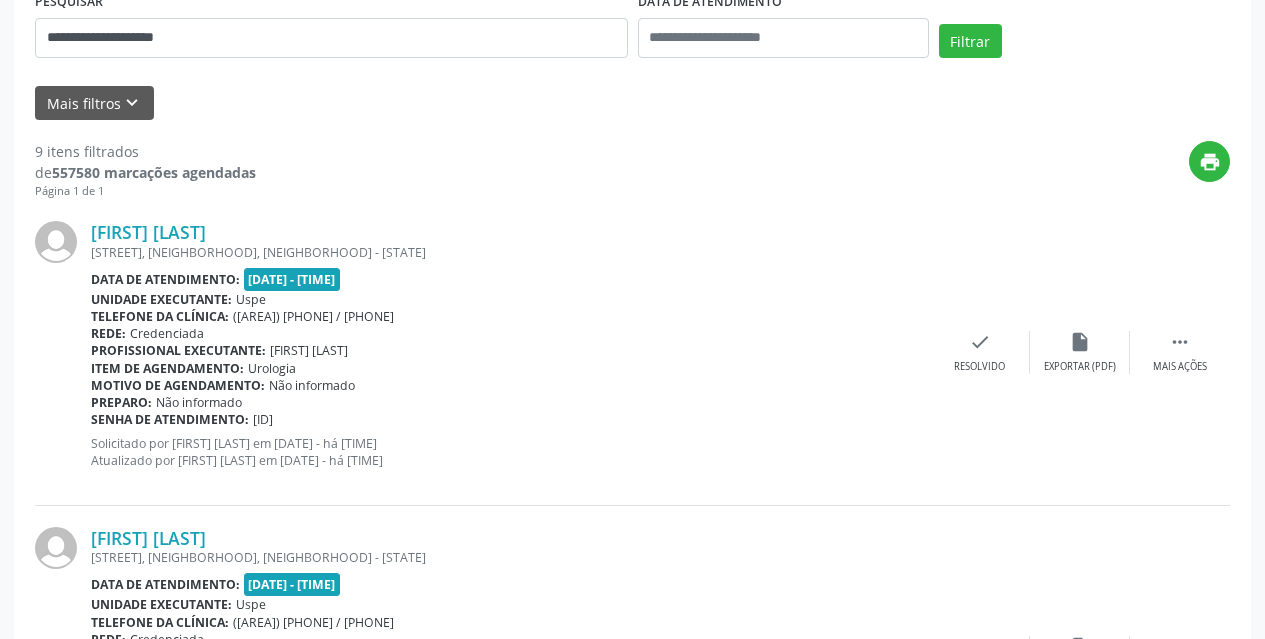 click on "[STREET], [NEIGHBORHOOD], [NEIGHBORHOOD] - [STATE]" at bounding box center (510, 252) 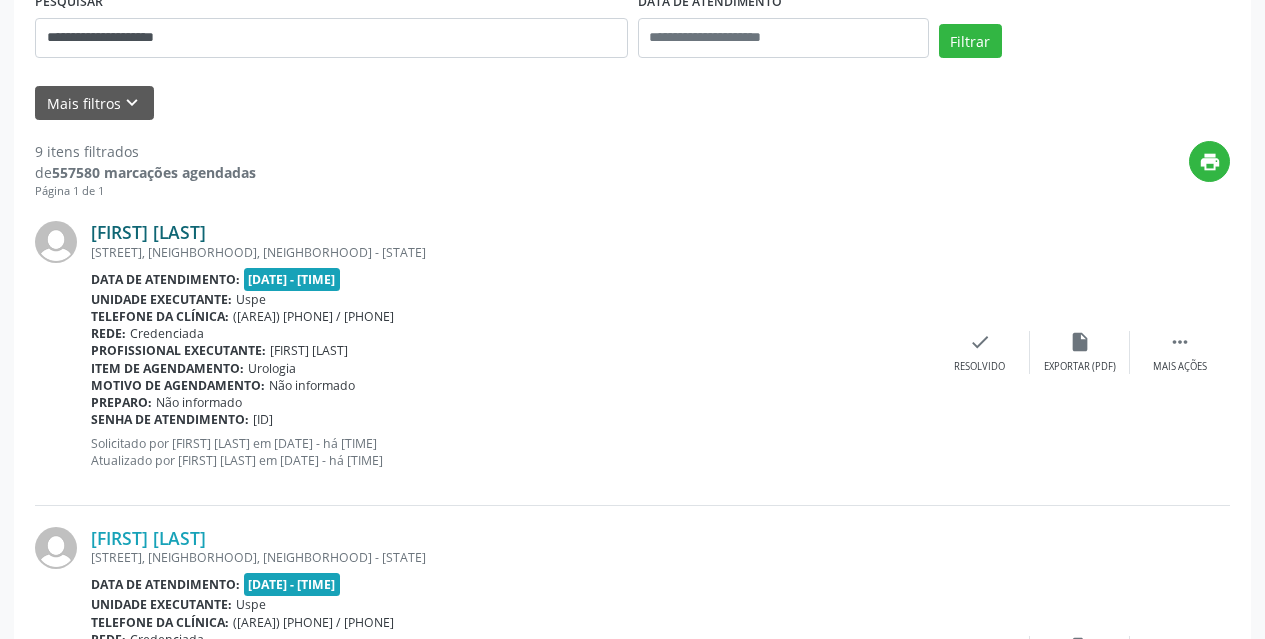 click on "[FIRST] [LAST]" at bounding box center (148, 232) 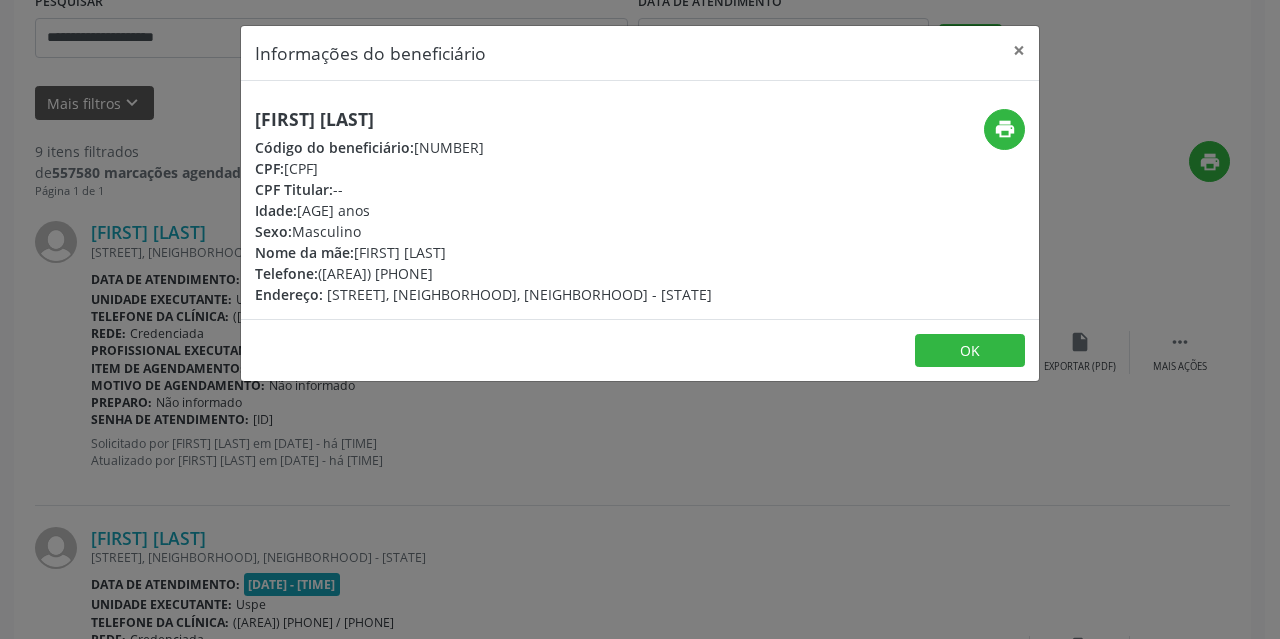 drag, startPoint x: 358, startPoint y: 270, endPoint x: 423, endPoint y: 273, distance: 65.06919 